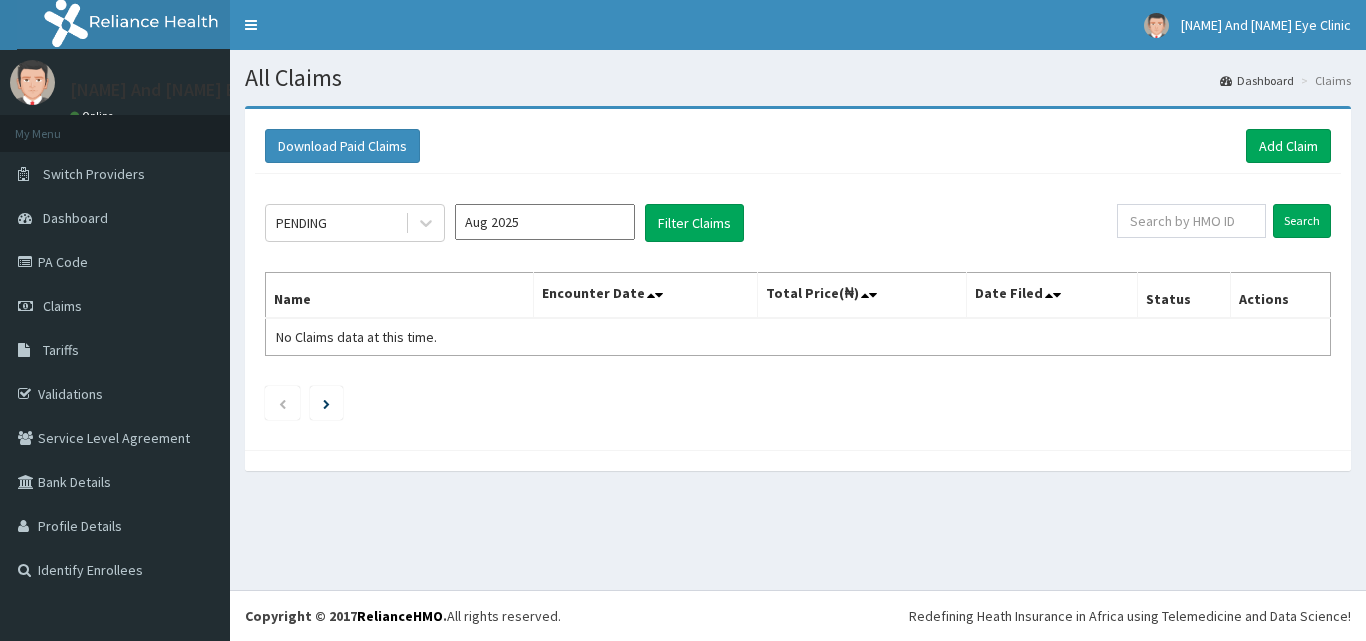 scroll, scrollTop: 0, scrollLeft: 0, axis: both 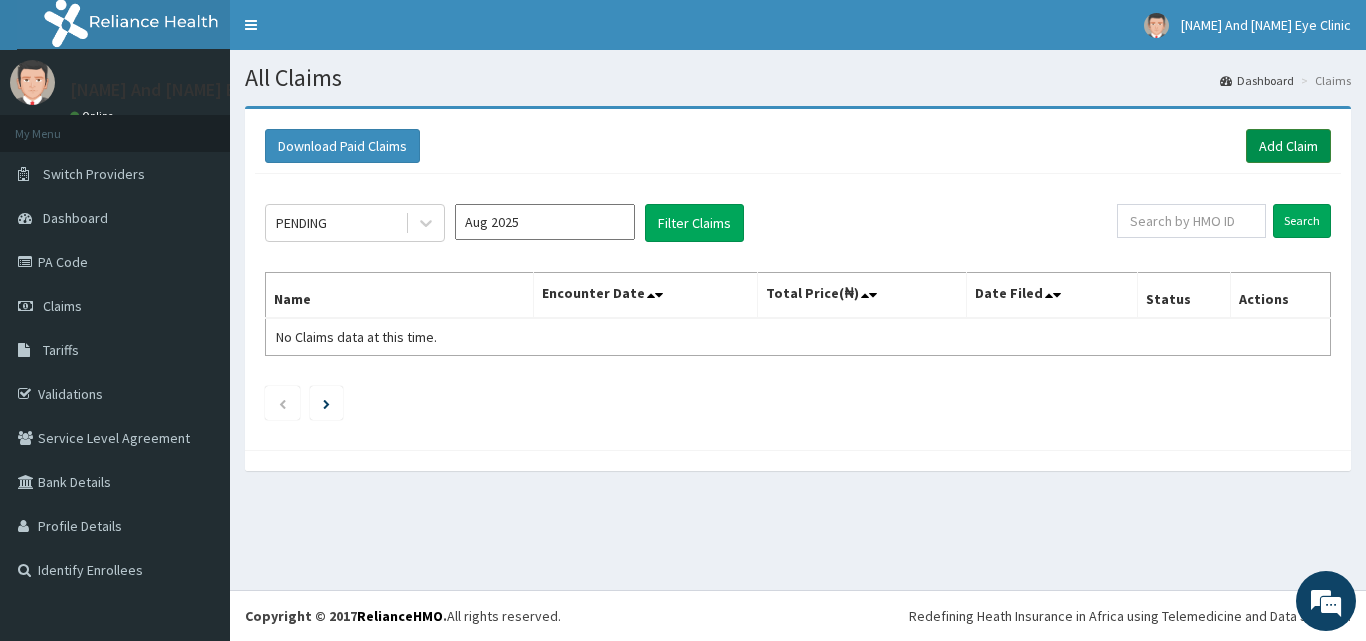 click on "Add Claim" at bounding box center (1288, 146) 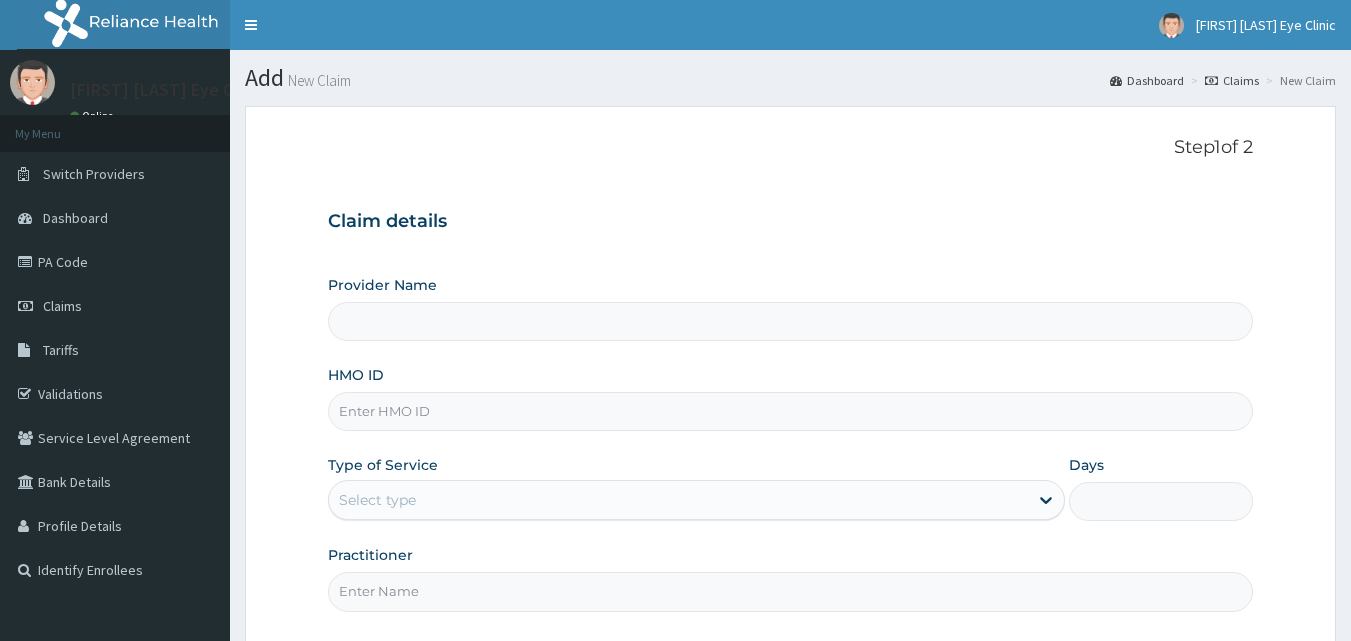scroll, scrollTop: 0, scrollLeft: 0, axis: both 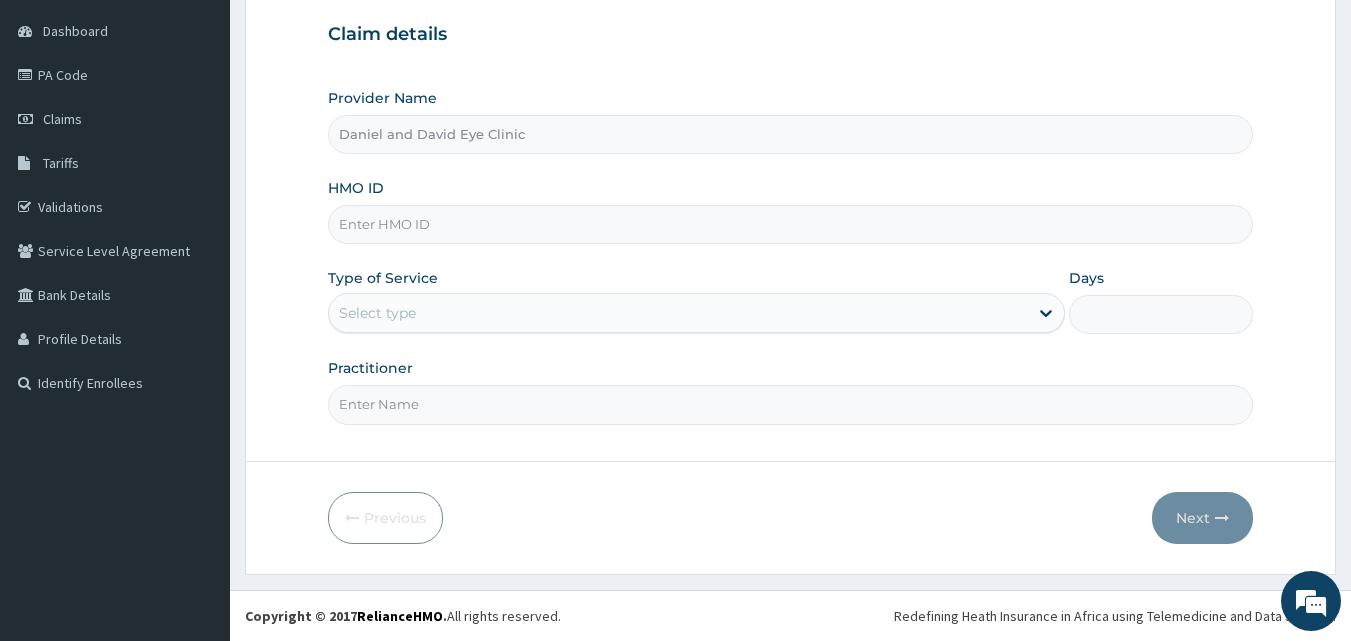 click on "HMO ID" at bounding box center (791, 224) 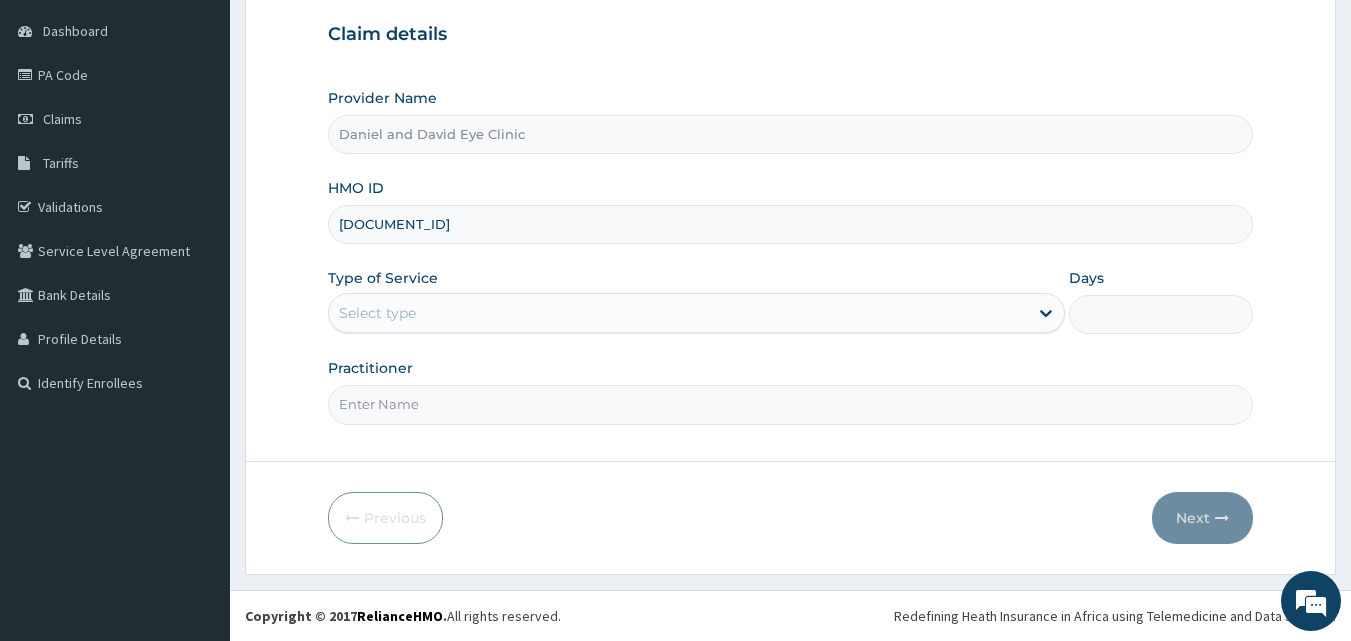 type on "[DOCUMENT_ID]" 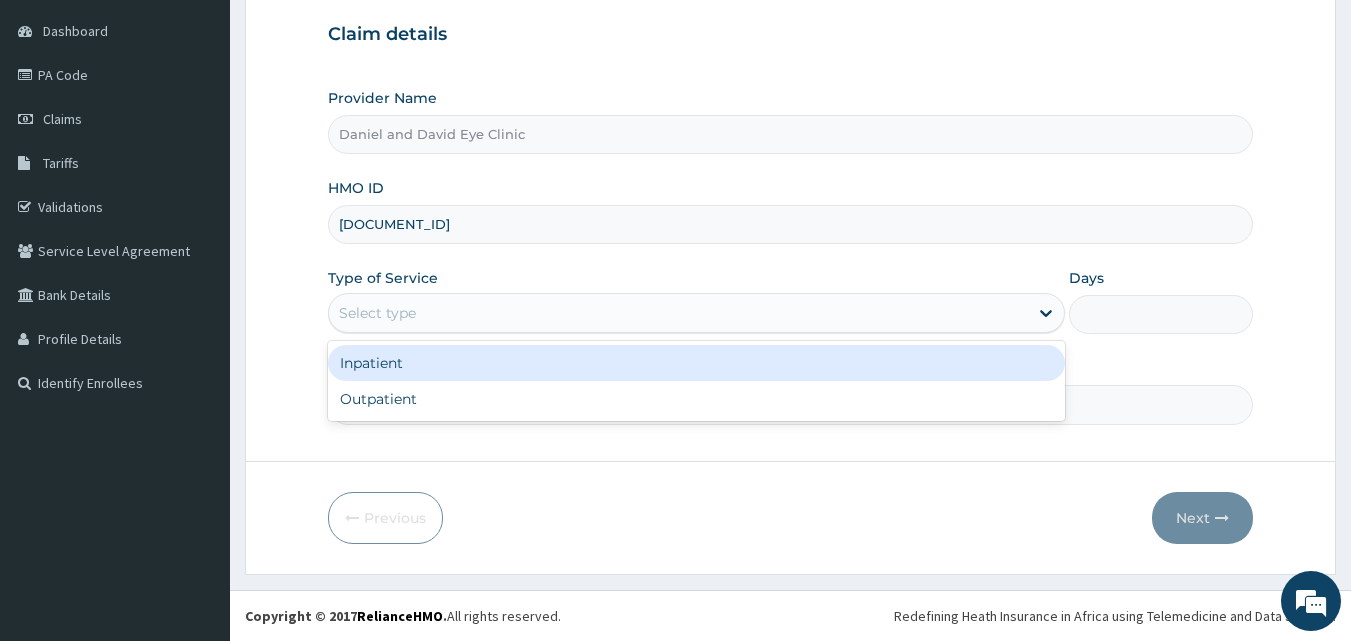 click on "Select type" at bounding box center (678, 313) 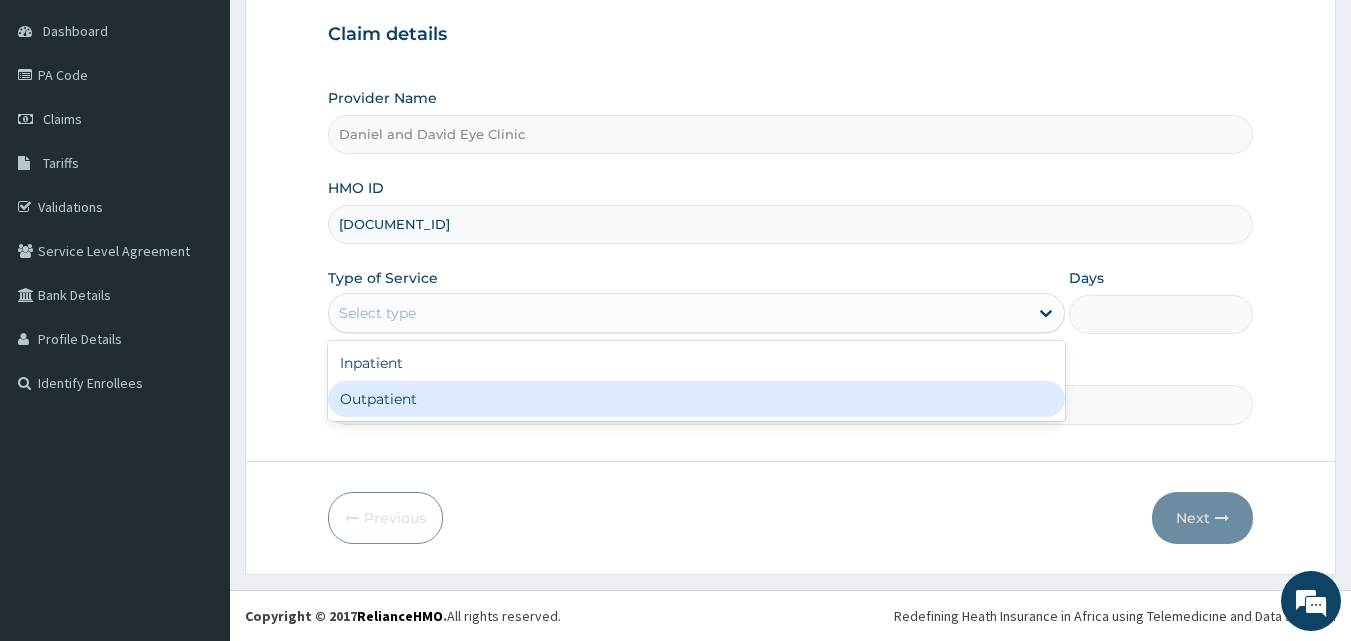 click on "Outpatient" at bounding box center [696, 399] 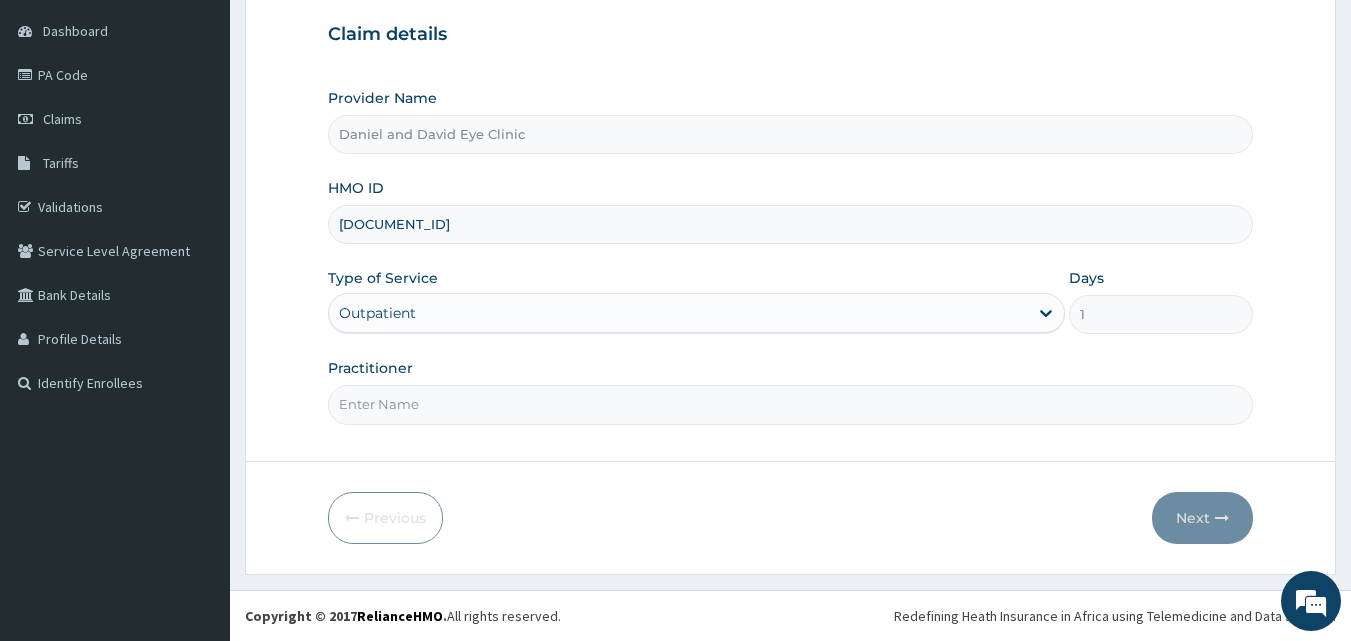 click on "Practitioner" at bounding box center (791, 404) 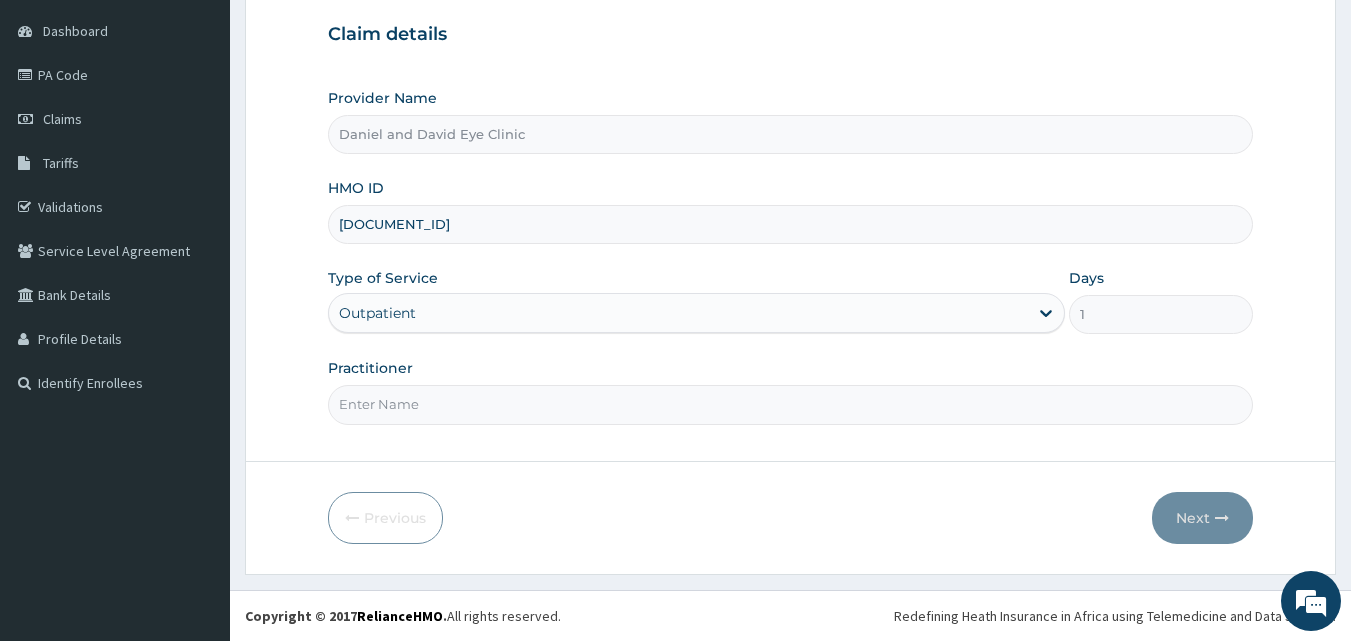 type on "[TITLE] [LAST]" 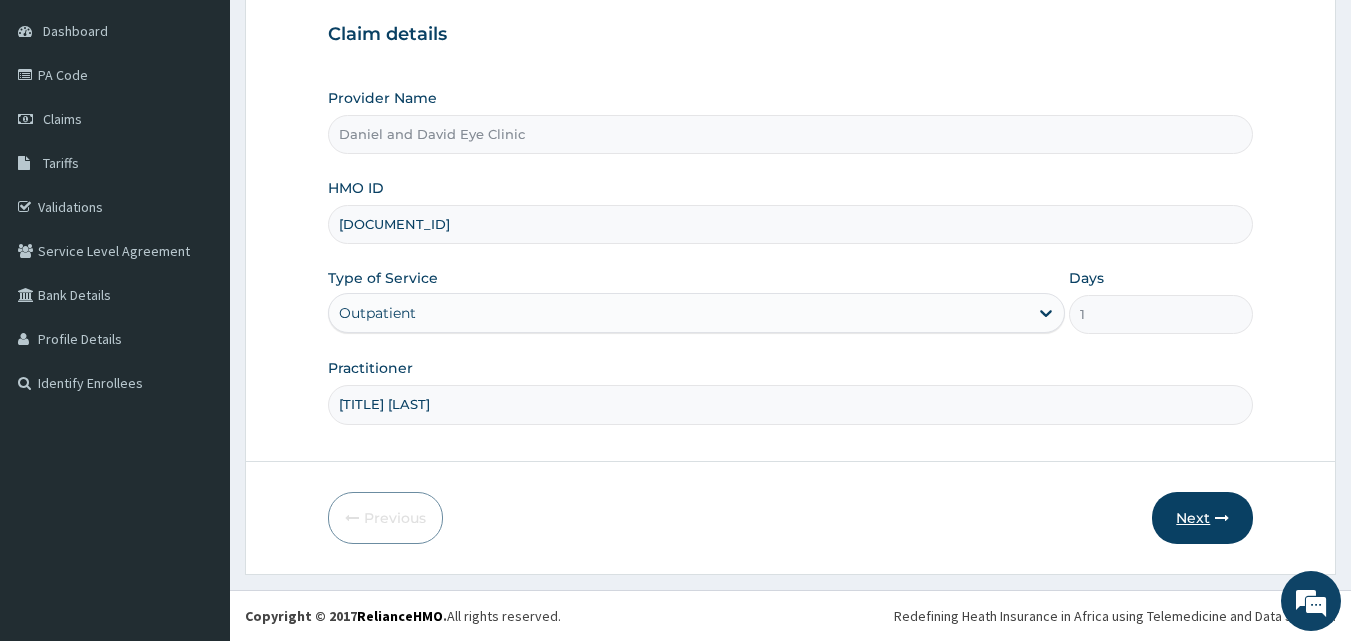 click on "Next" at bounding box center (1202, 518) 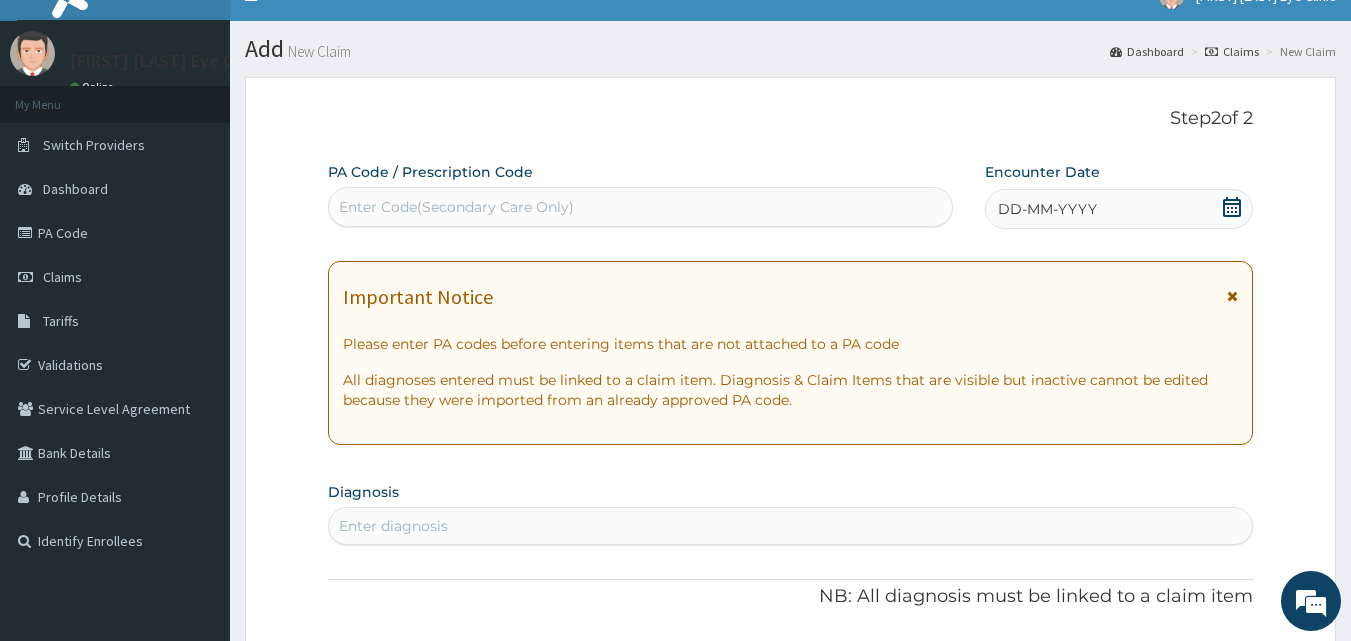 scroll, scrollTop: 0, scrollLeft: 0, axis: both 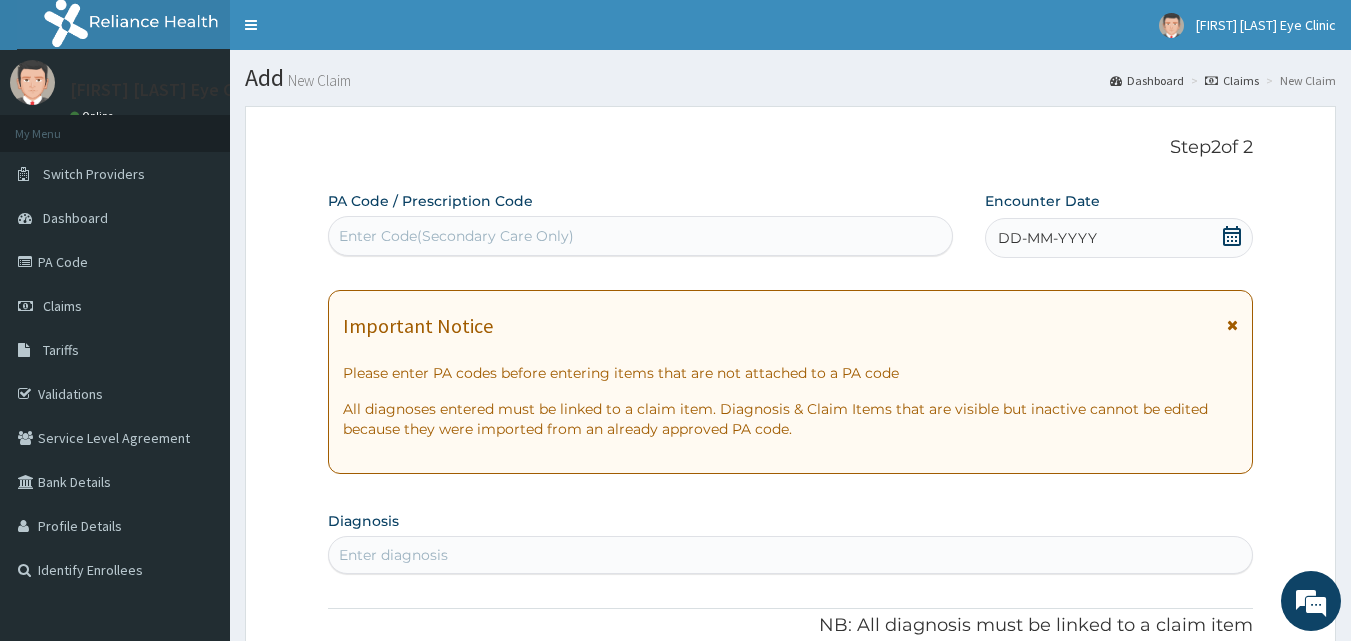 click on "Enter Code(Secondary Care Only)" at bounding box center [641, 236] 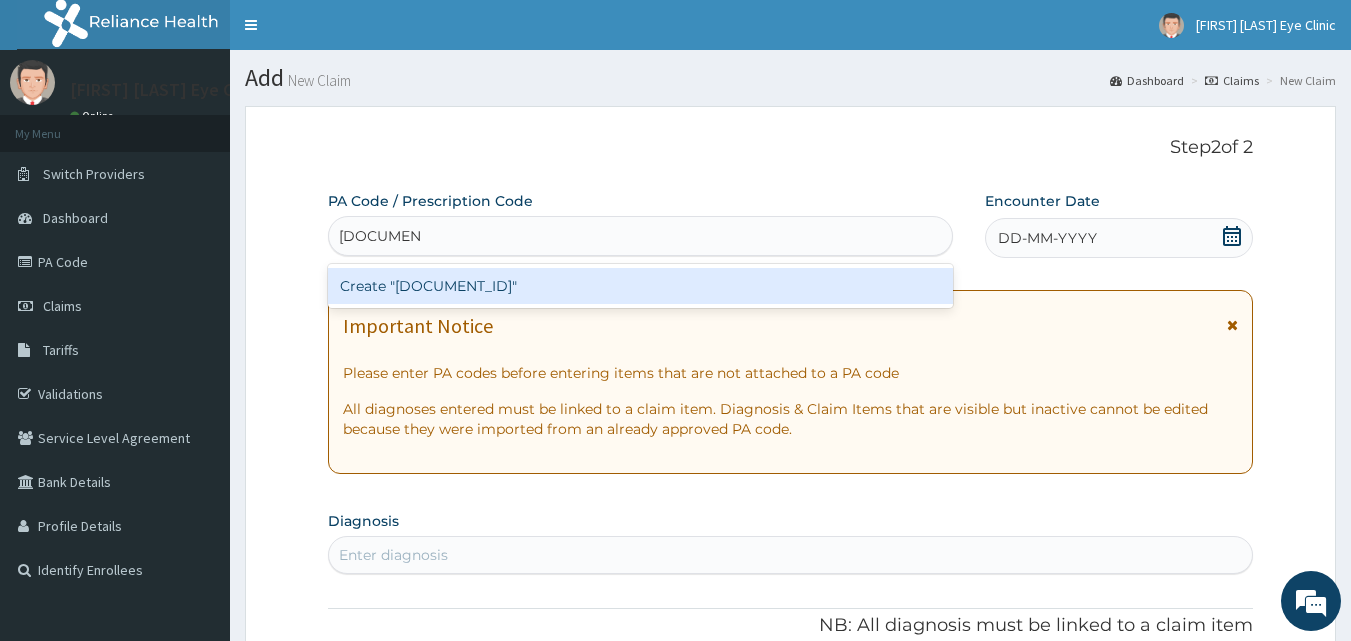 click on "Create "[DOCUMENT_ID]"" at bounding box center [641, 286] 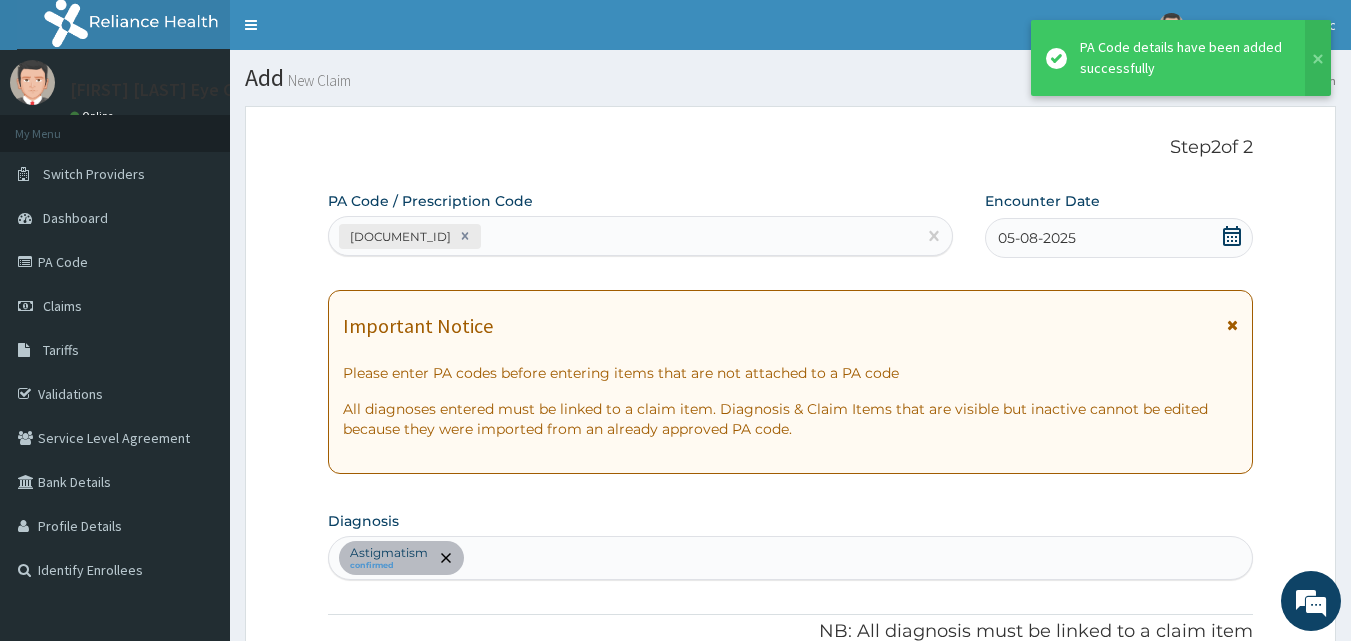 scroll, scrollTop: 857, scrollLeft: 0, axis: vertical 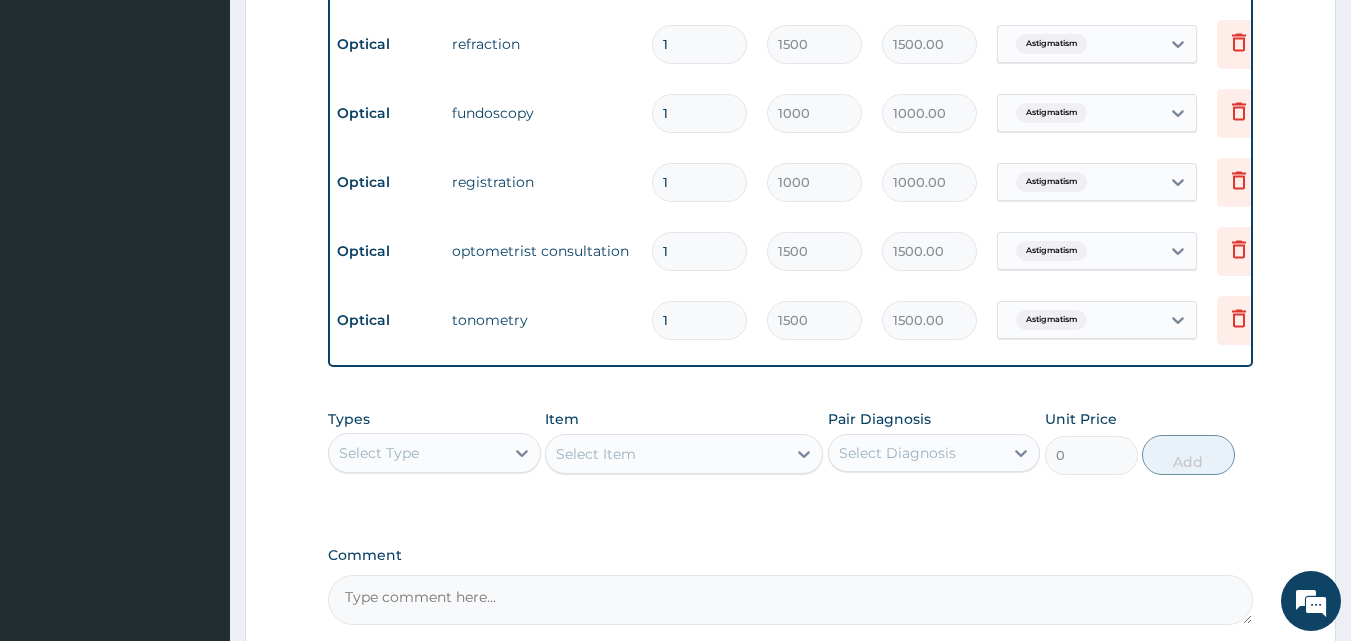 drag, startPoint x: 895, startPoint y: 225, endPoint x: 601, endPoint y: 115, distance: 313.90445 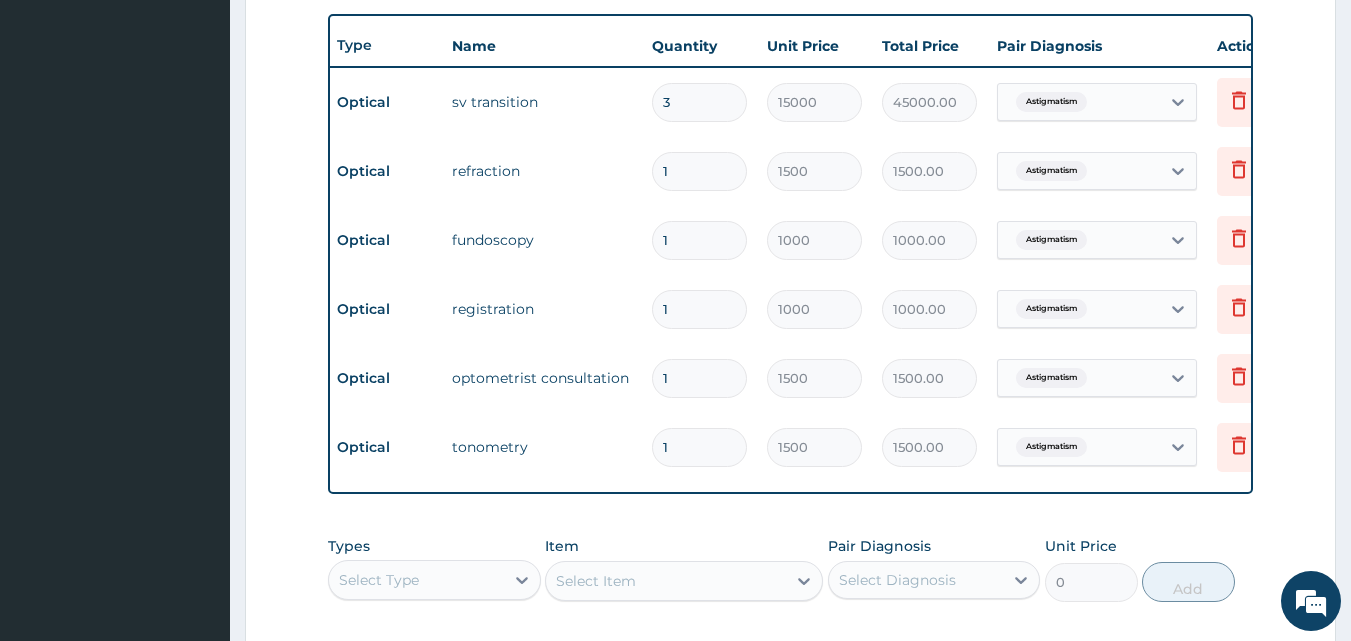 scroll, scrollTop: 737, scrollLeft: 0, axis: vertical 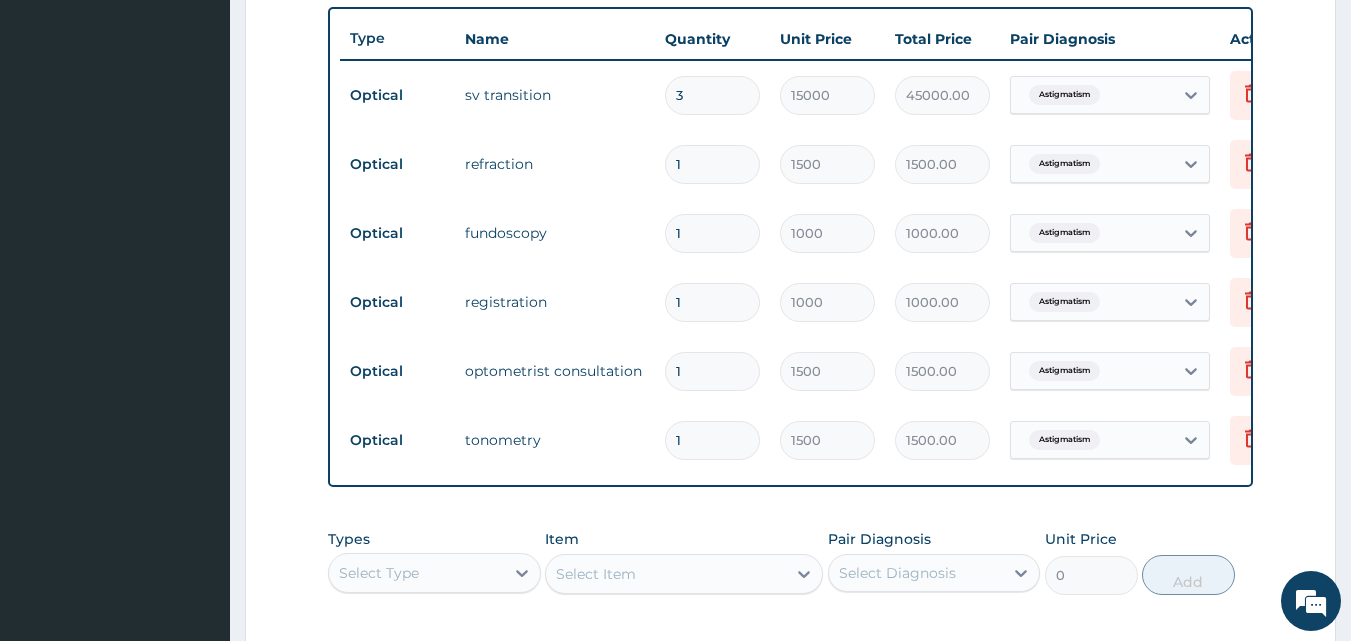 click on "3" at bounding box center (712, 95) 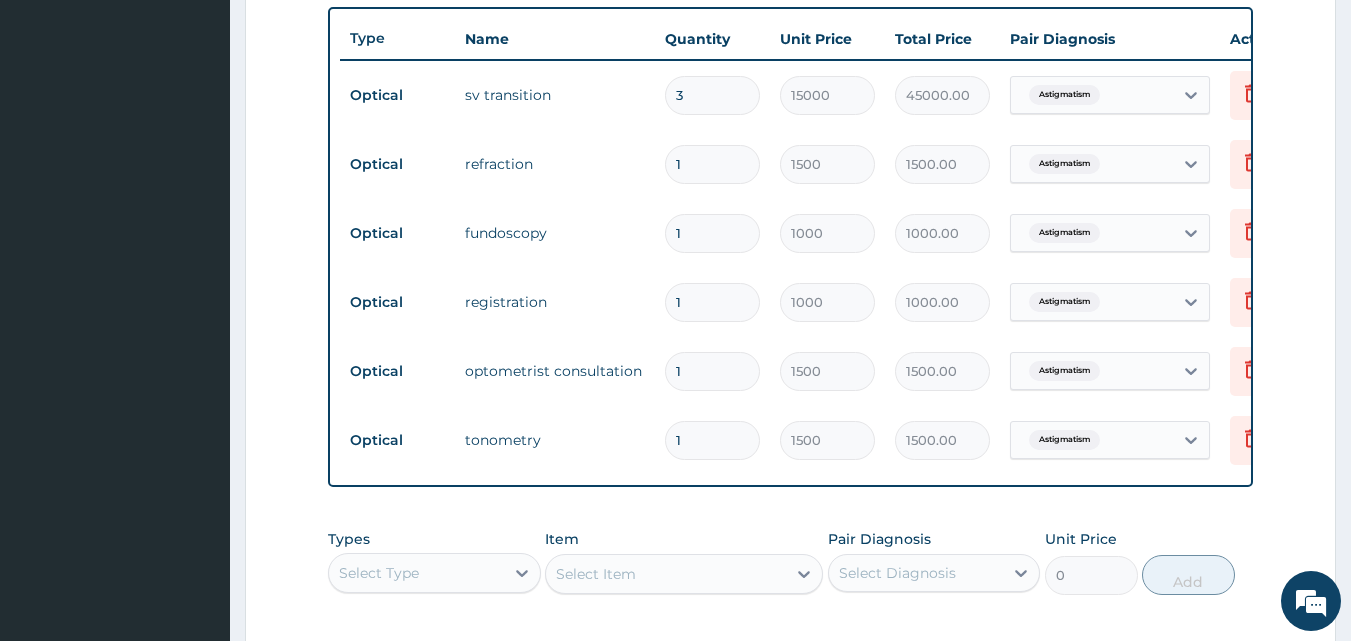 type 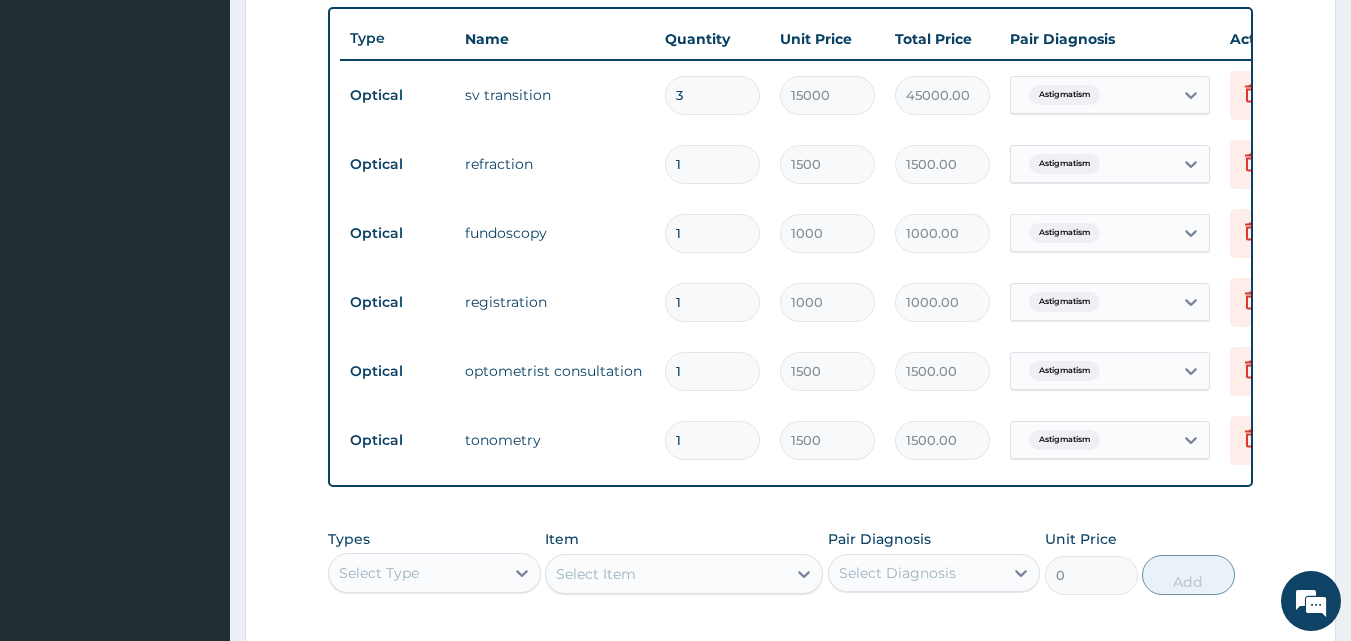 type on "0.00" 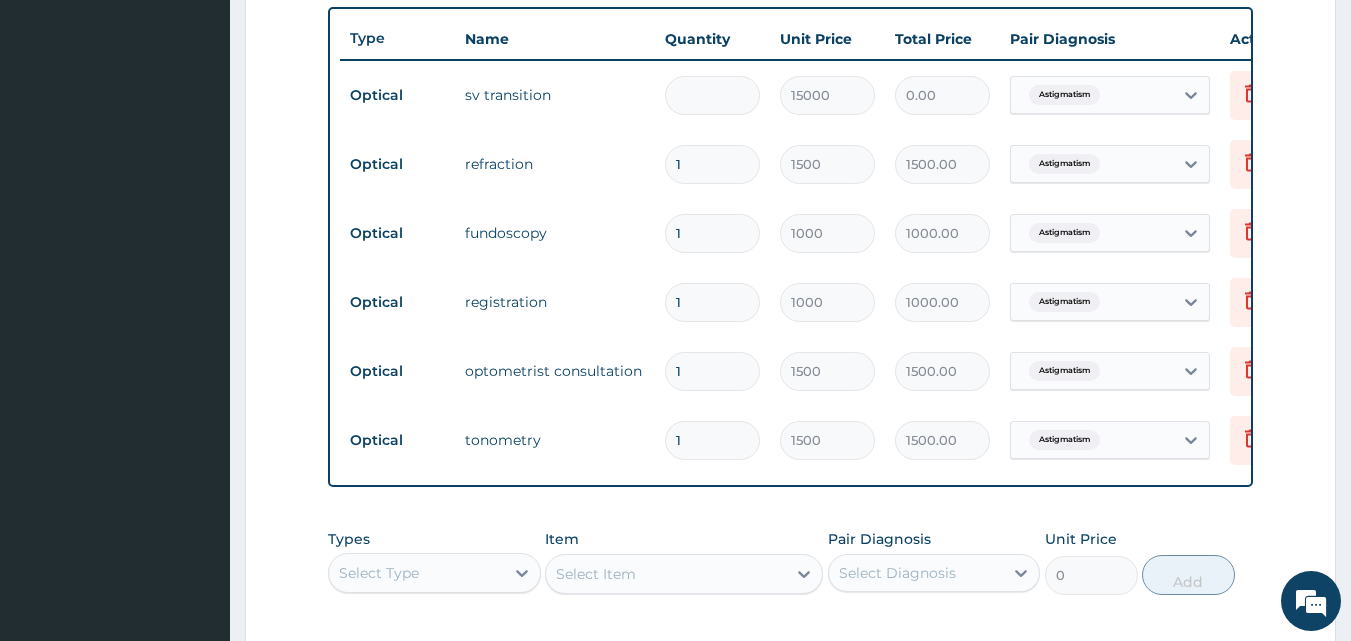 type on "2" 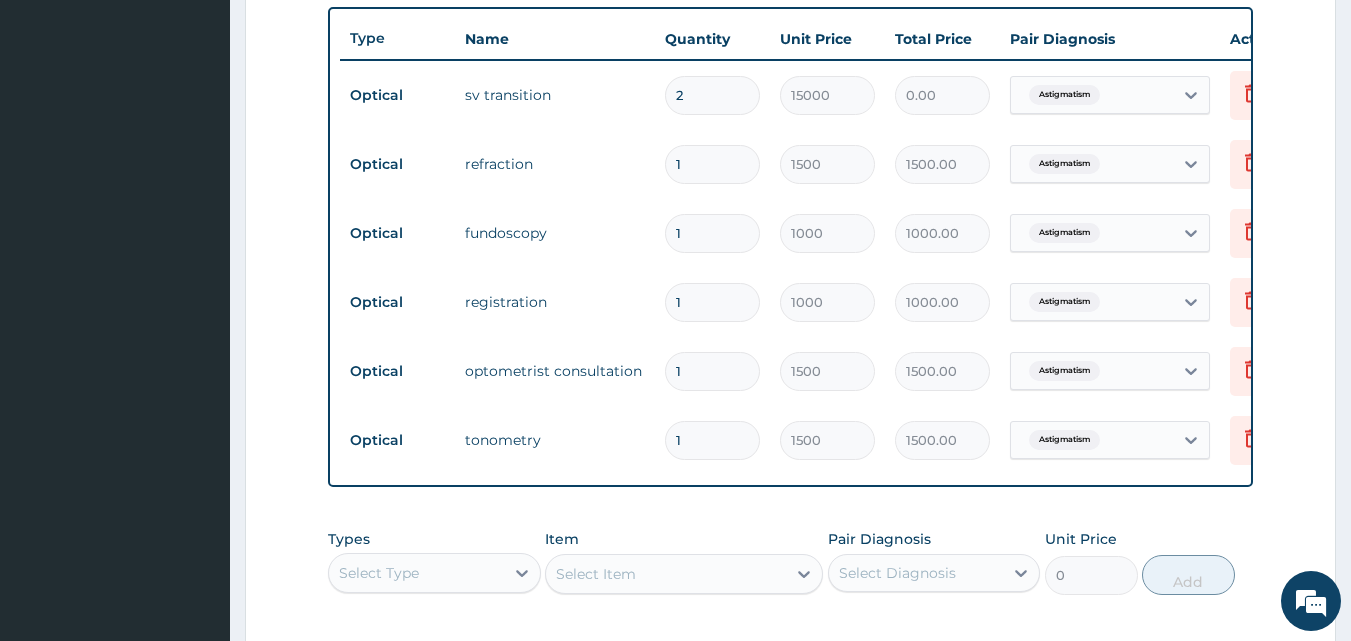 type on "30000.00" 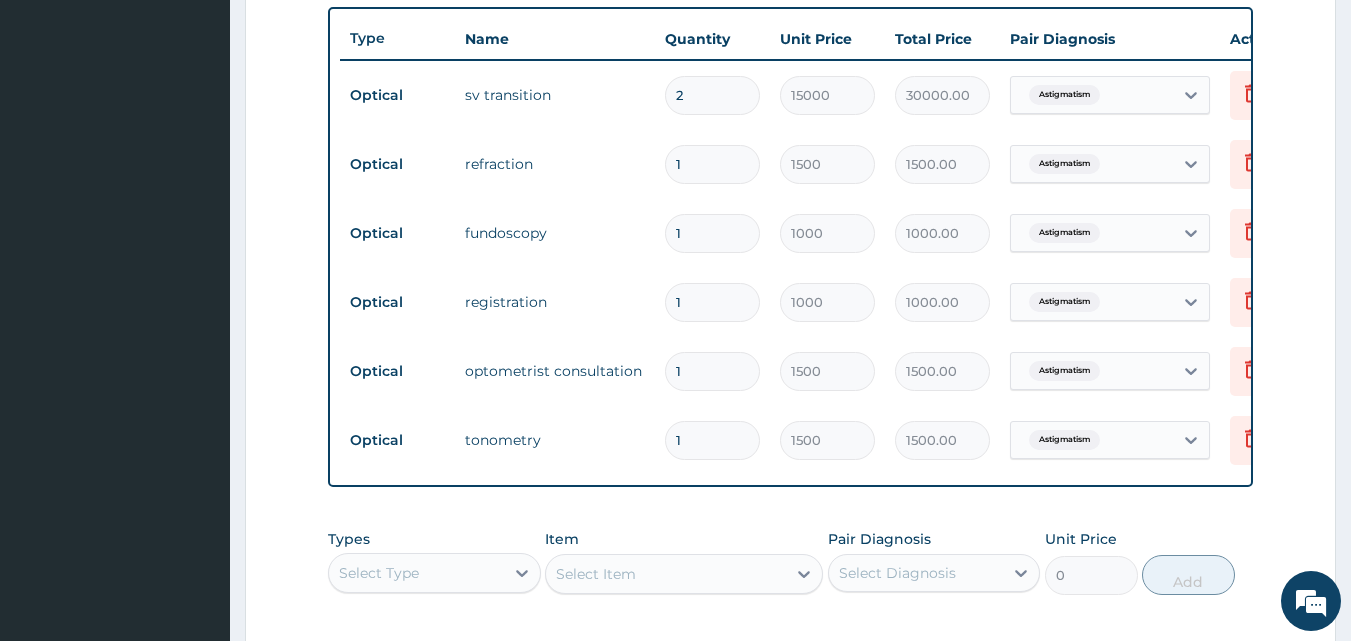 type on "1" 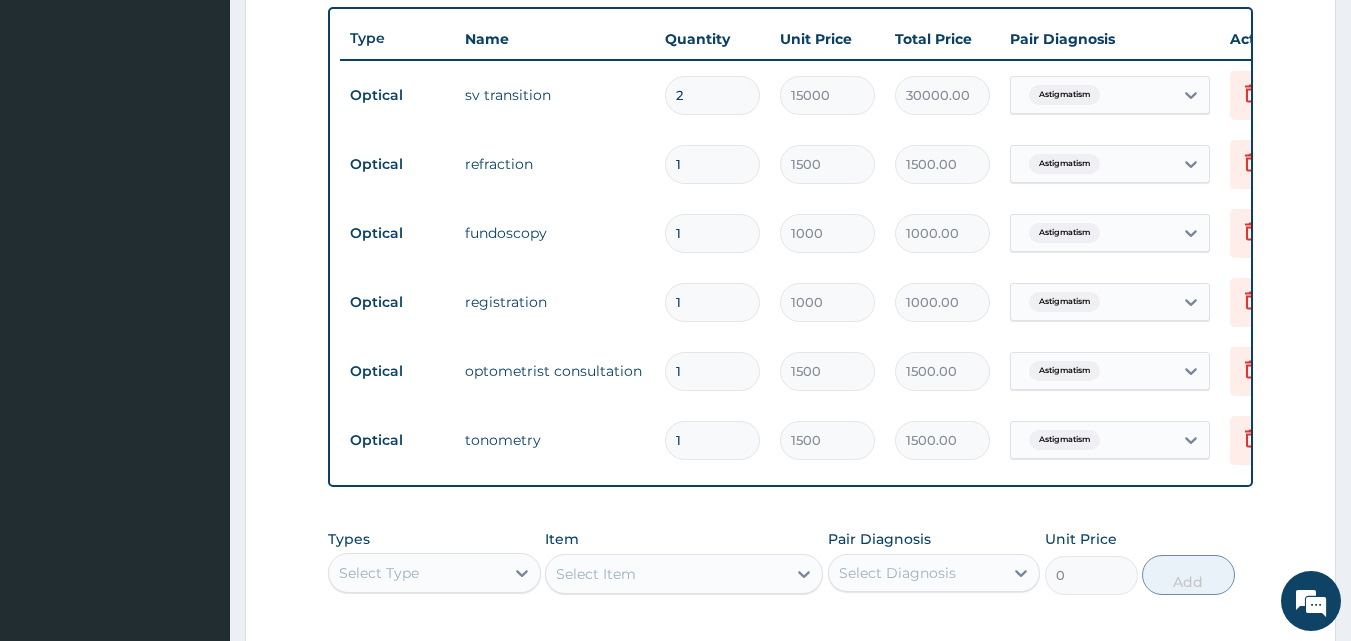type on "15000.00" 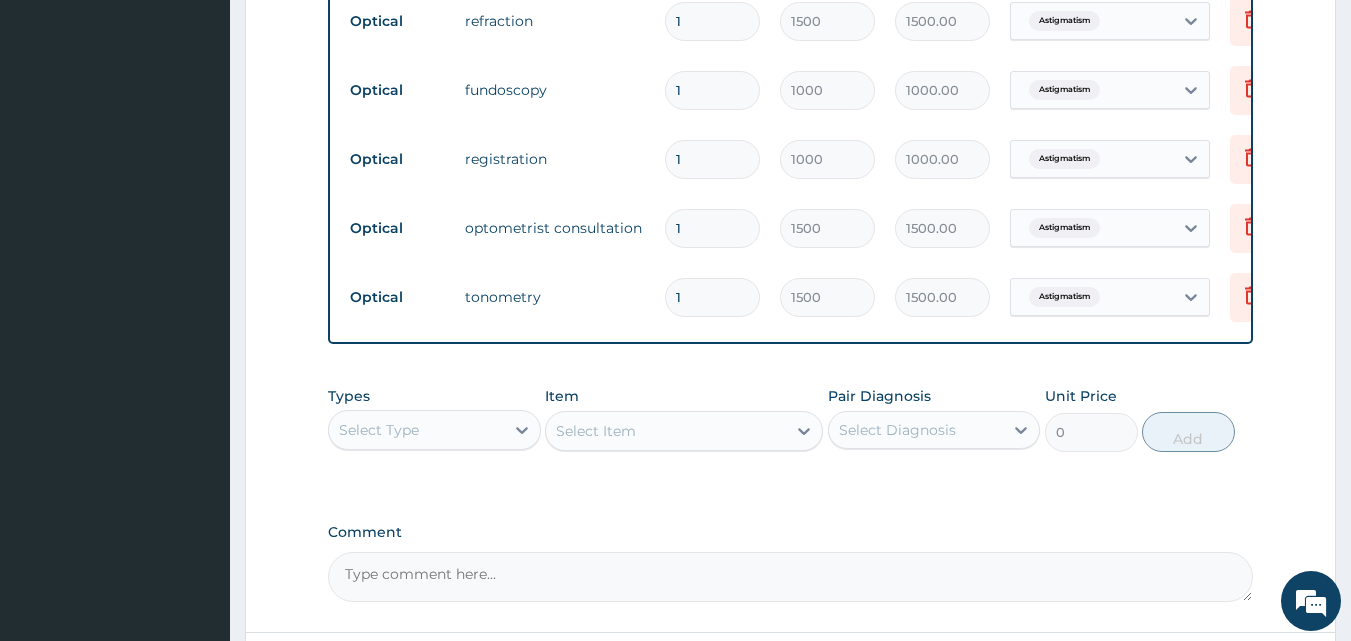 scroll, scrollTop: 1066, scrollLeft: 0, axis: vertical 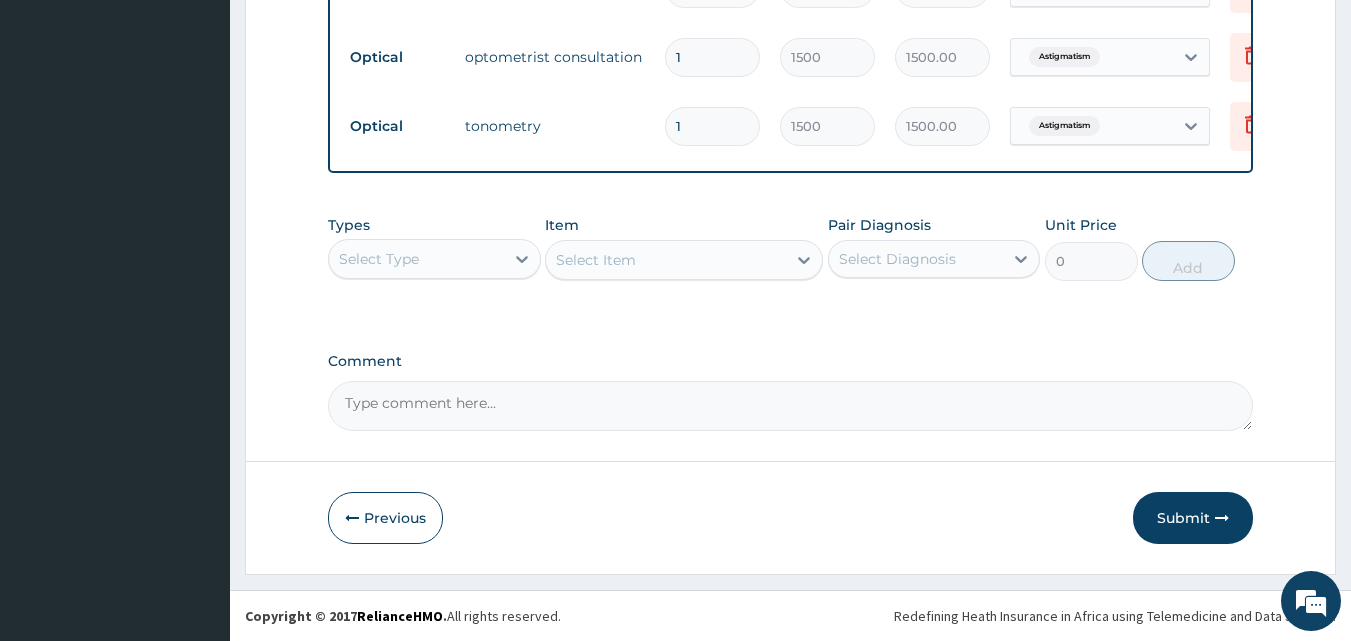 type on "1" 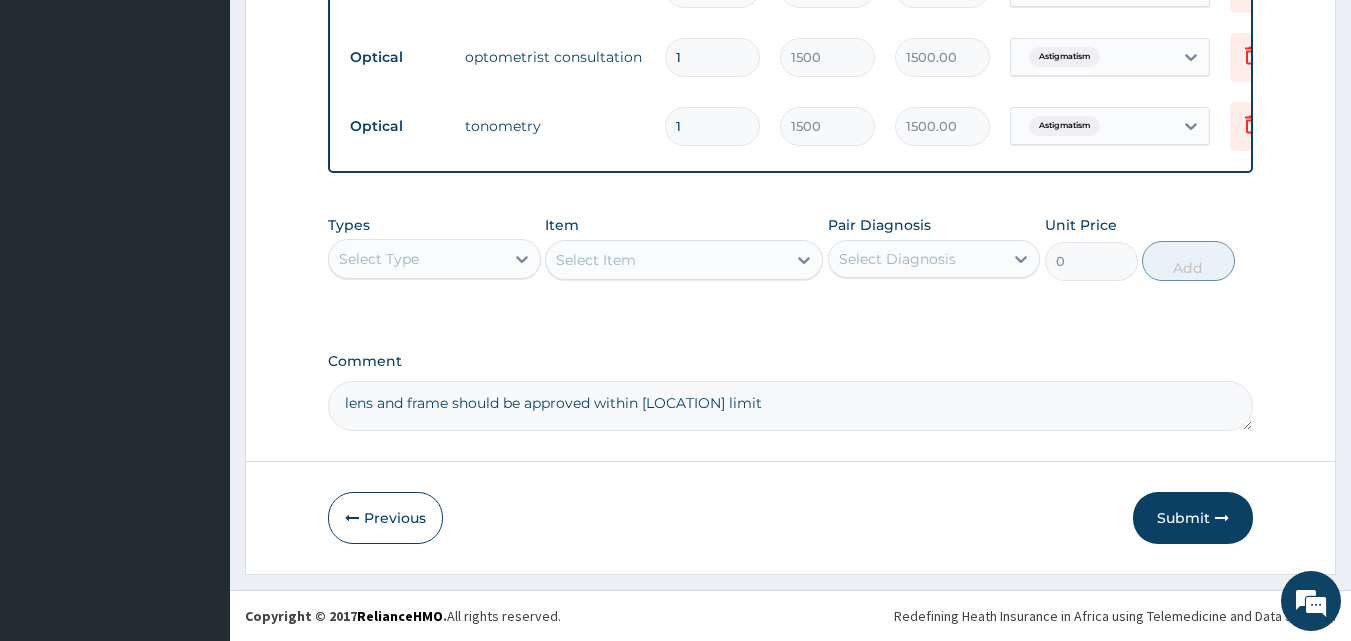 click on "lens and frame should be approved within [LOCATION] limit" at bounding box center [791, 406] 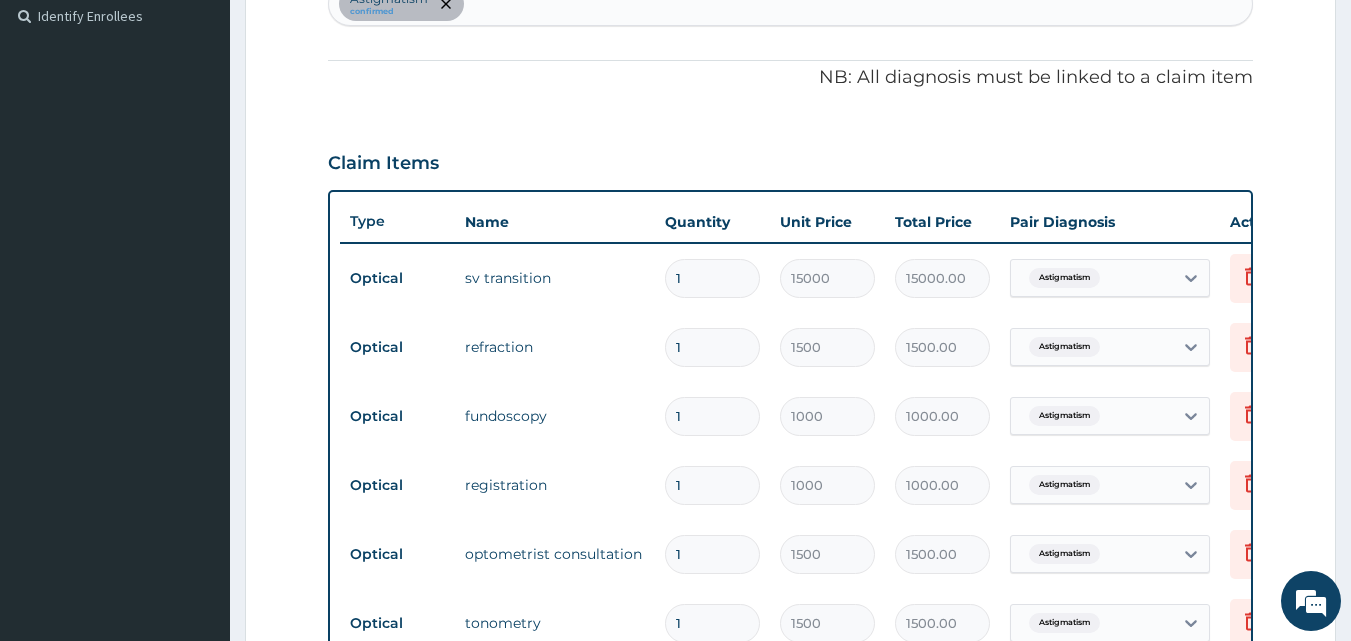 scroll, scrollTop: 532, scrollLeft: 0, axis: vertical 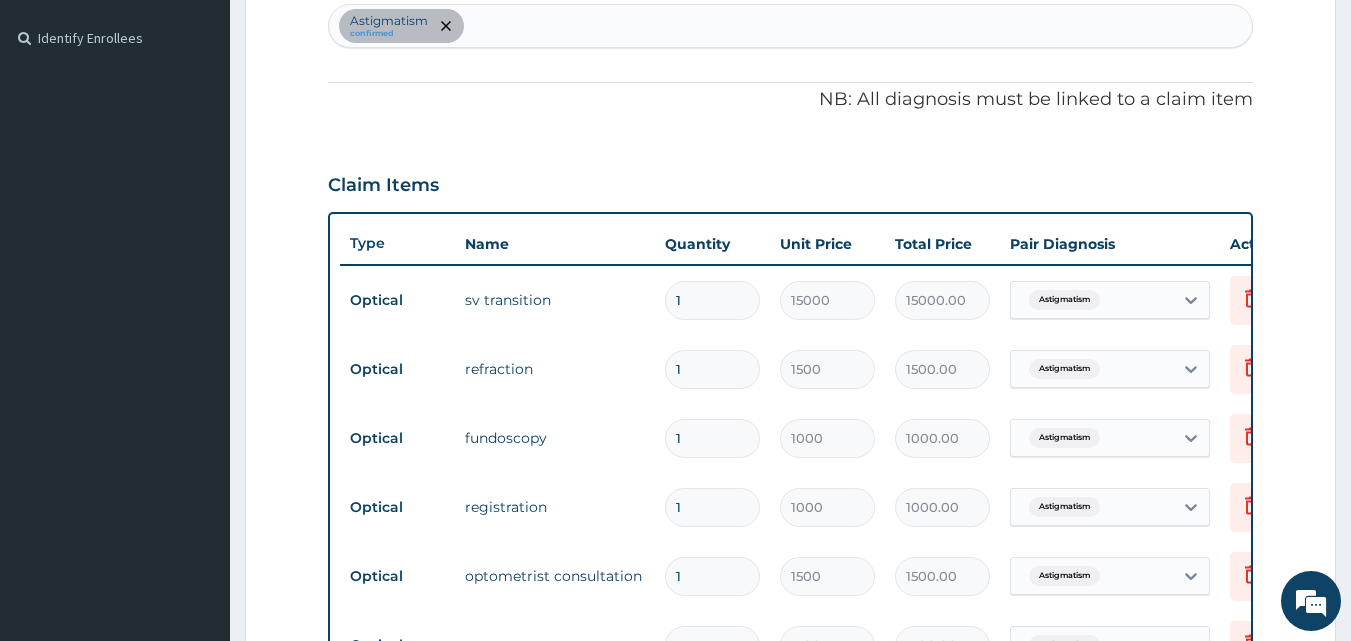 type on "lens and frame should be approved within [LOCATION] limit 20000" 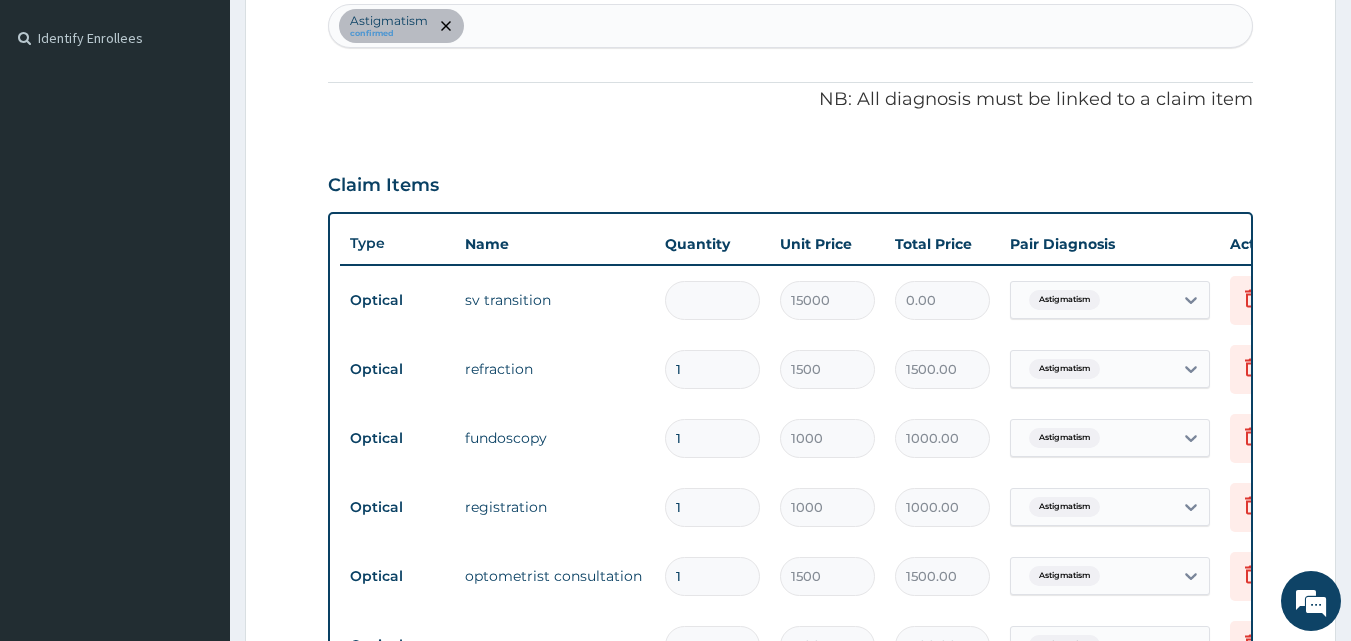 type on "2" 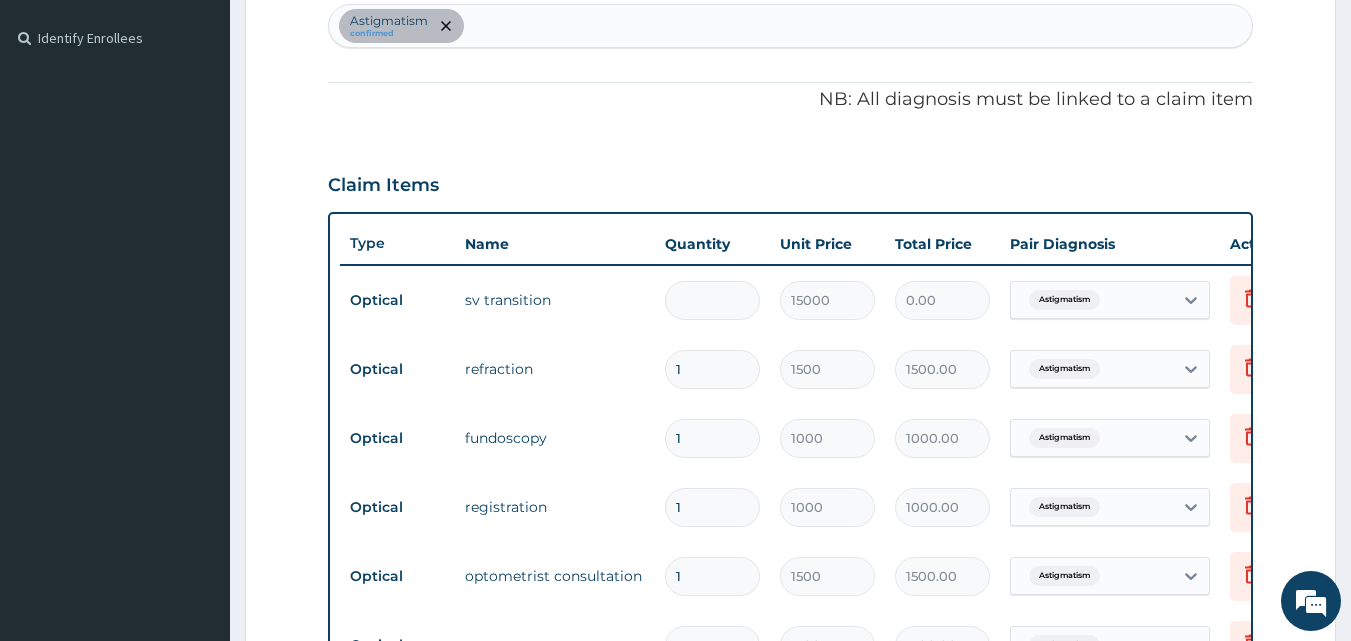 type on "30000.00" 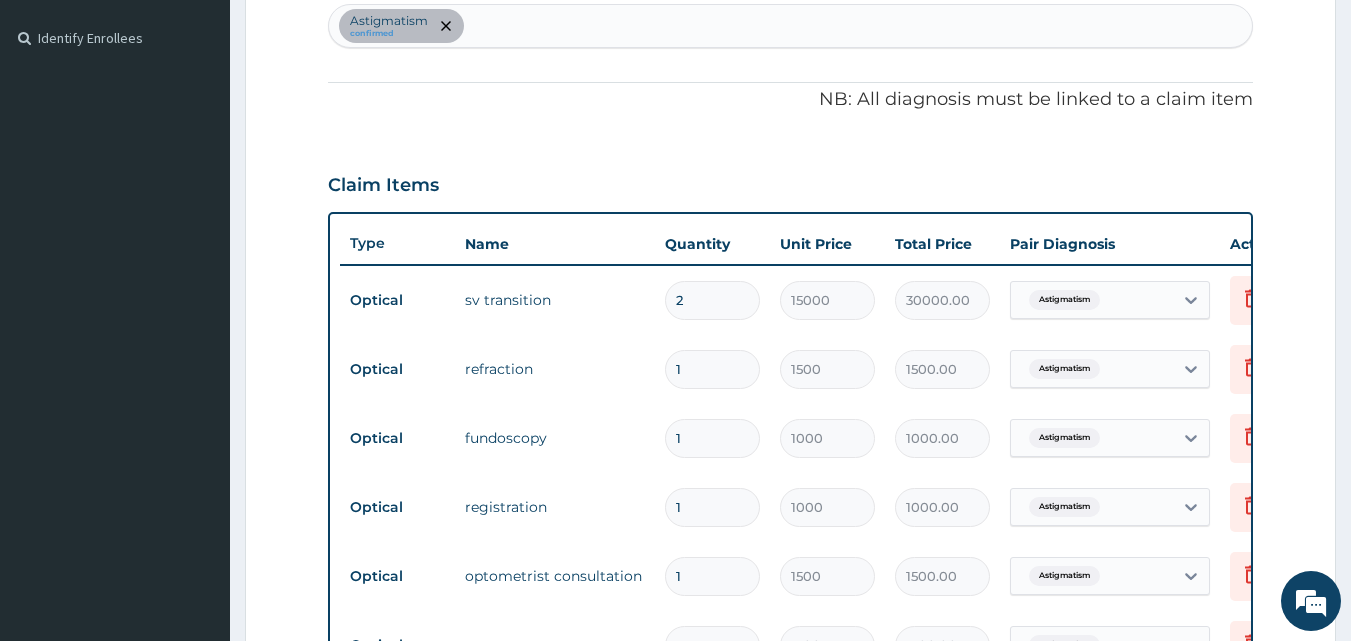 type on "1" 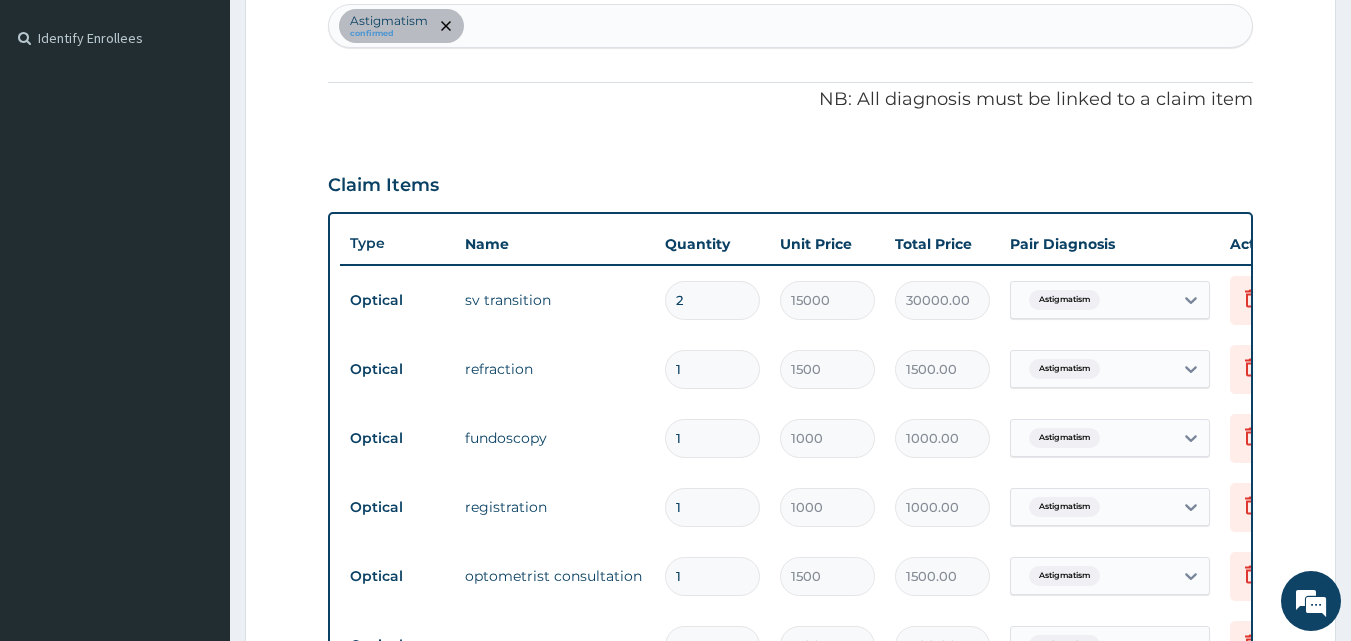 type on "15000.00" 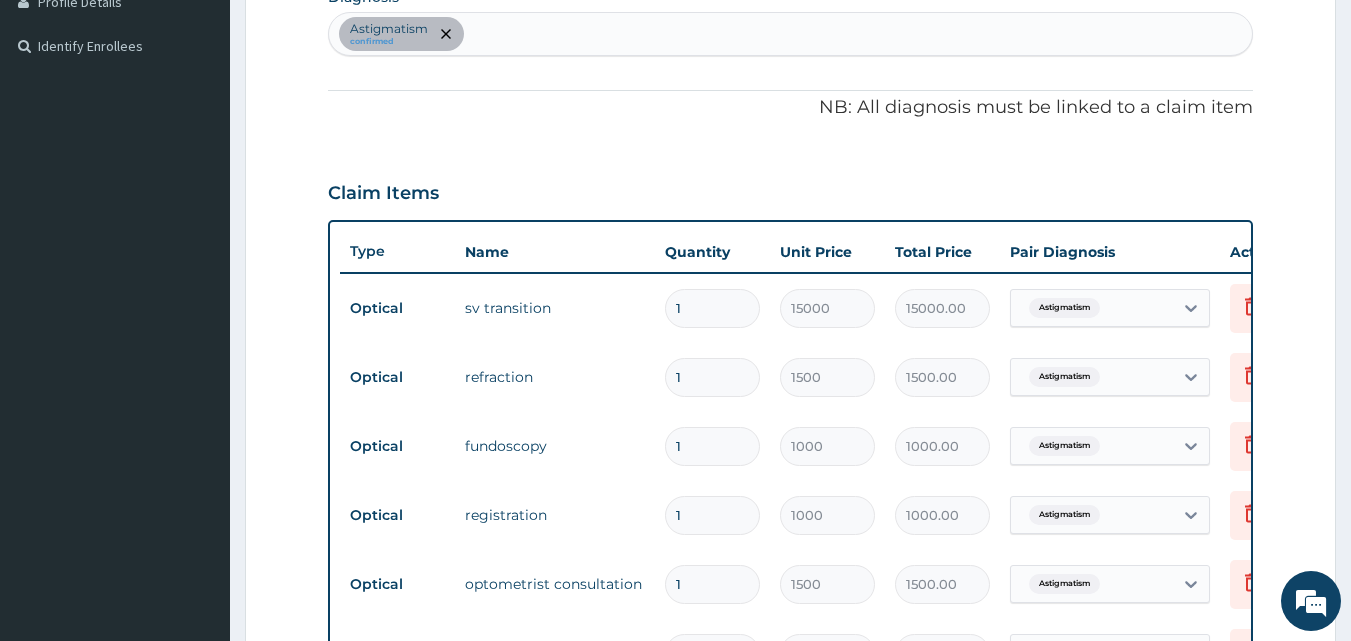 scroll, scrollTop: 525, scrollLeft: 0, axis: vertical 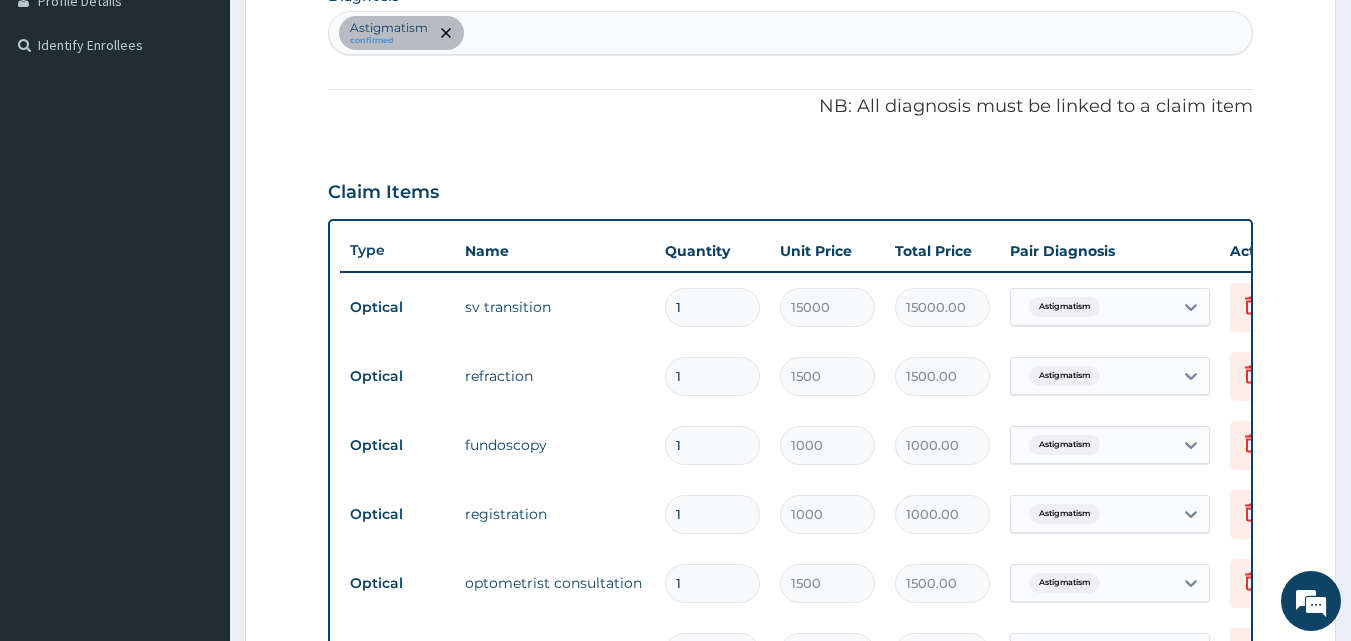 type 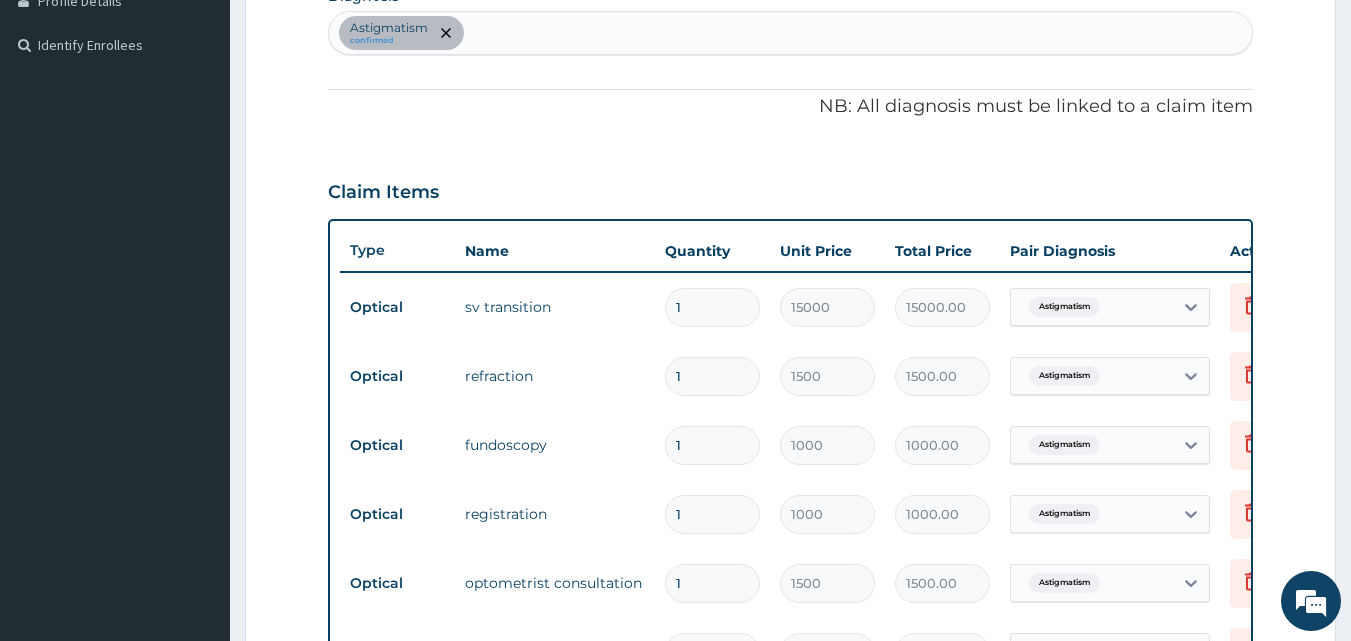 type on "0.00" 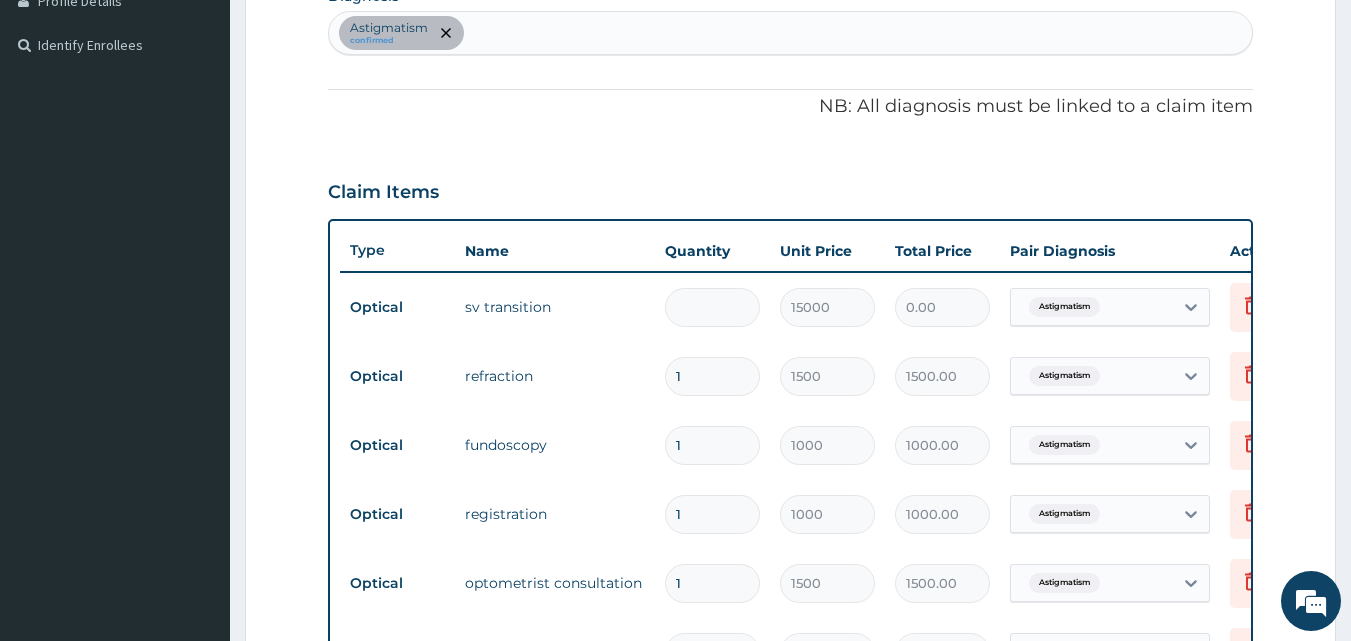 type on "2" 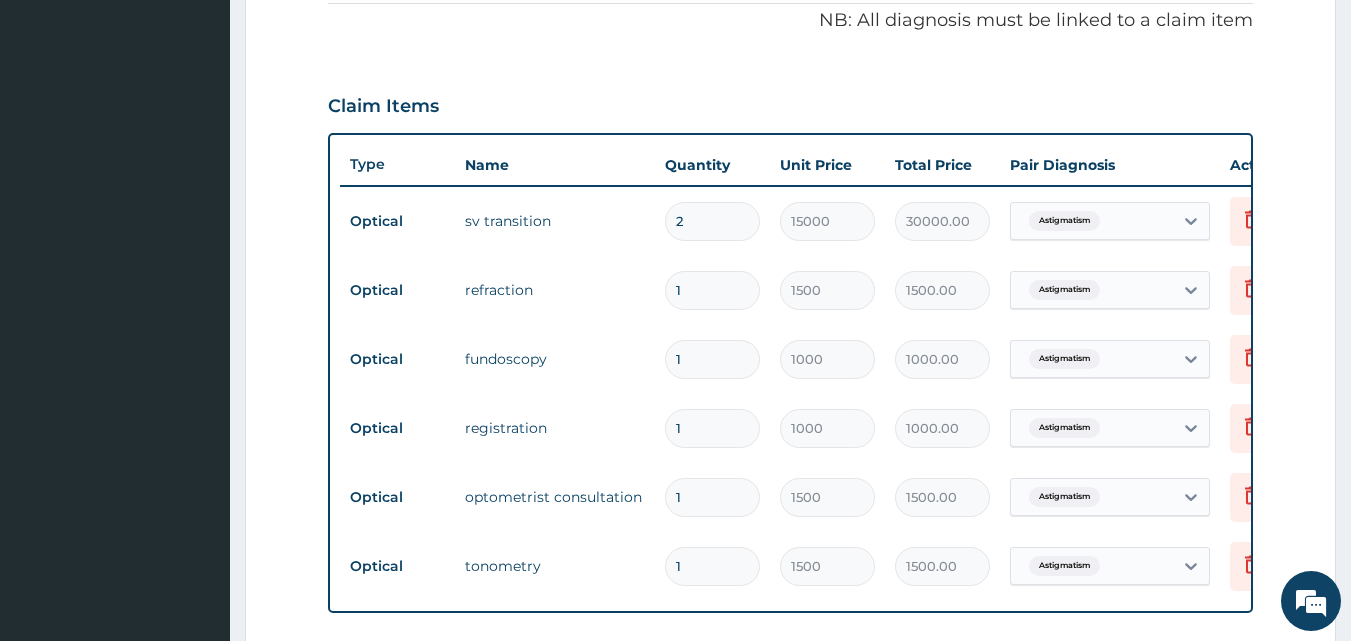 scroll, scrollTop: 1066, scrollLeft: 0, axis: vertical 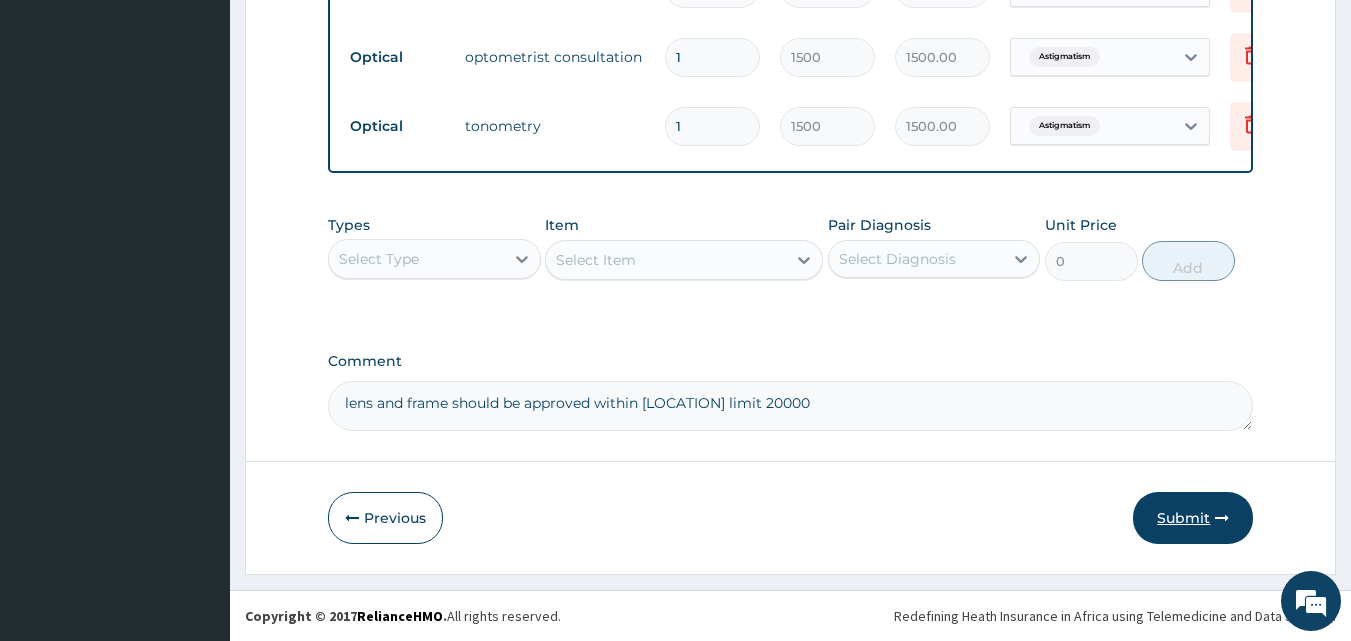 type on "2" 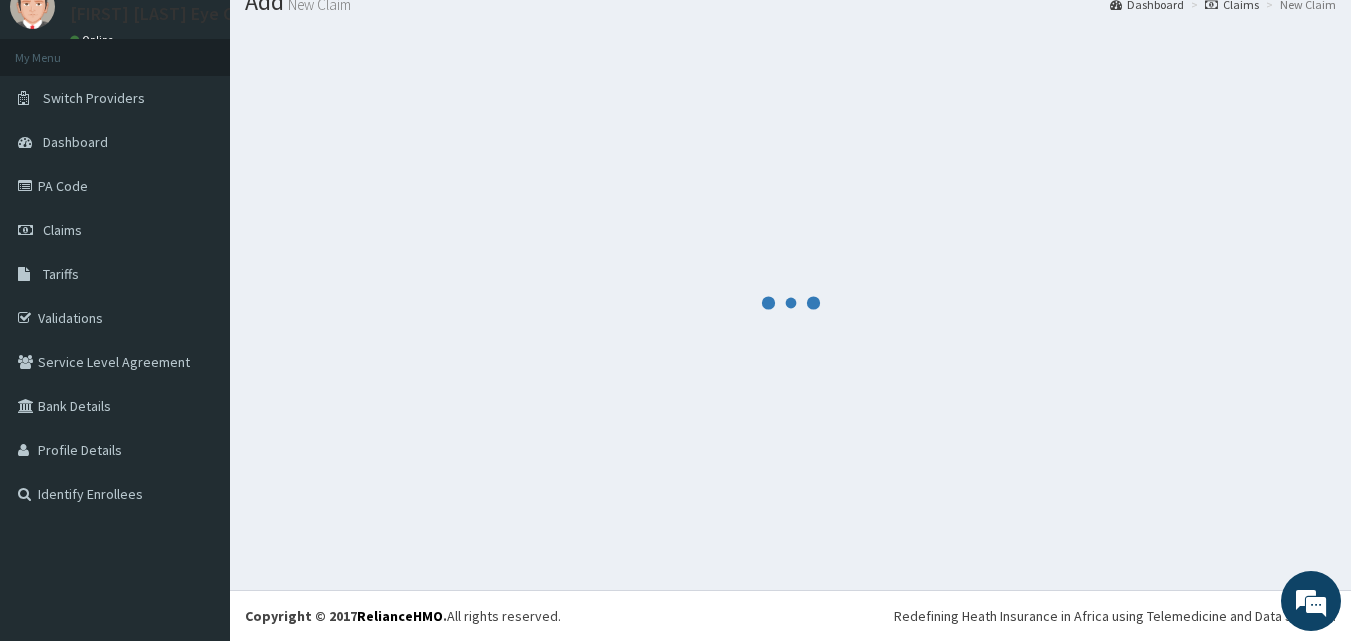 scroll, scrollTop: 1066, scrollLeft: 0, axis: vertical 